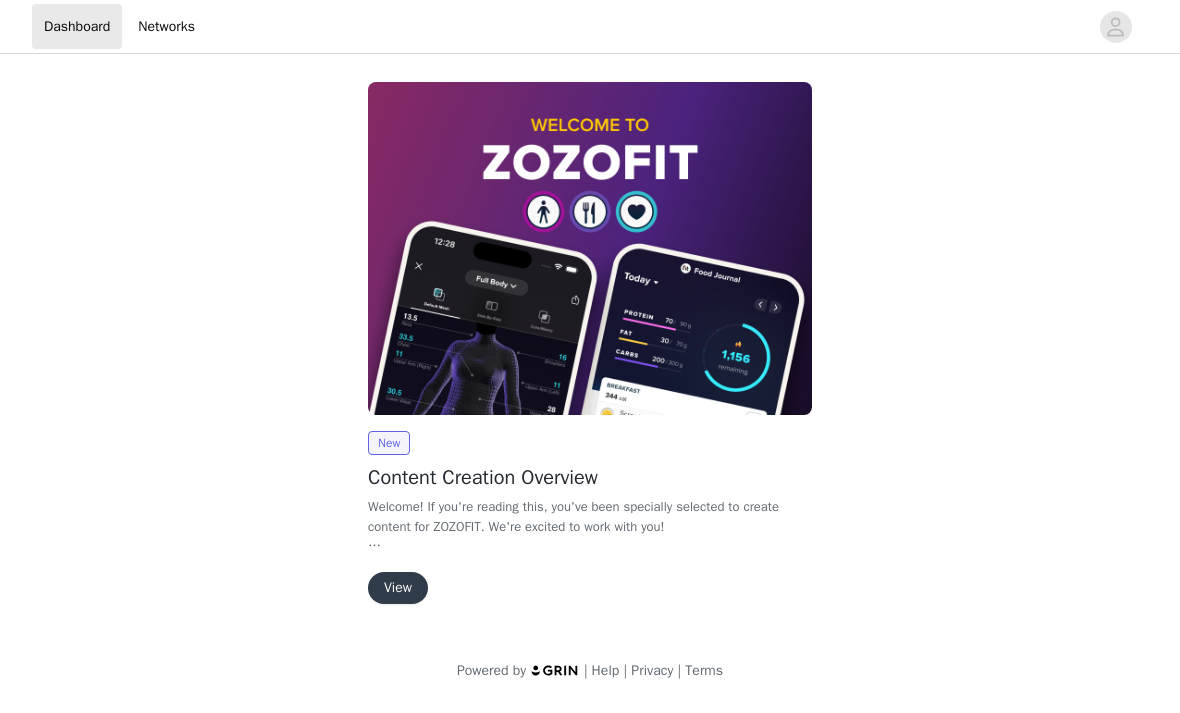 scroll, scrollTop: 0, scrollLeft: 0, axis: both 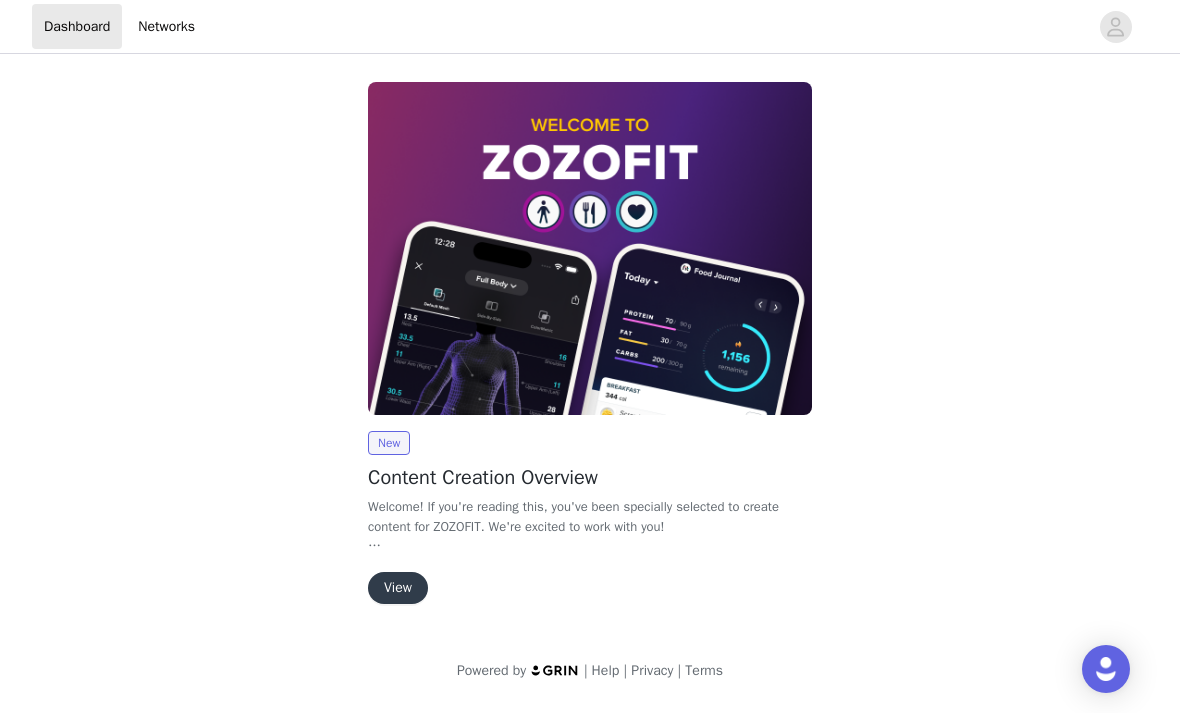 click on "View" at bounding box center (398, 588) 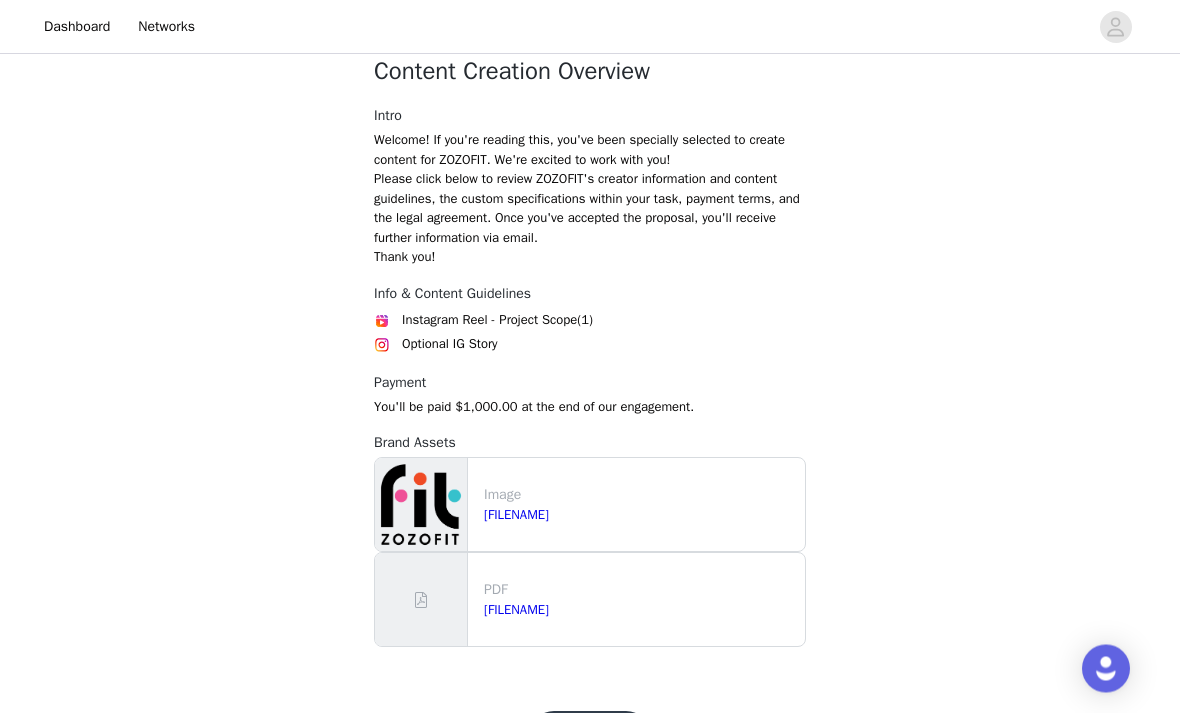scroll, scrollTop: 441, scrollLeft: 0, axis: vertical 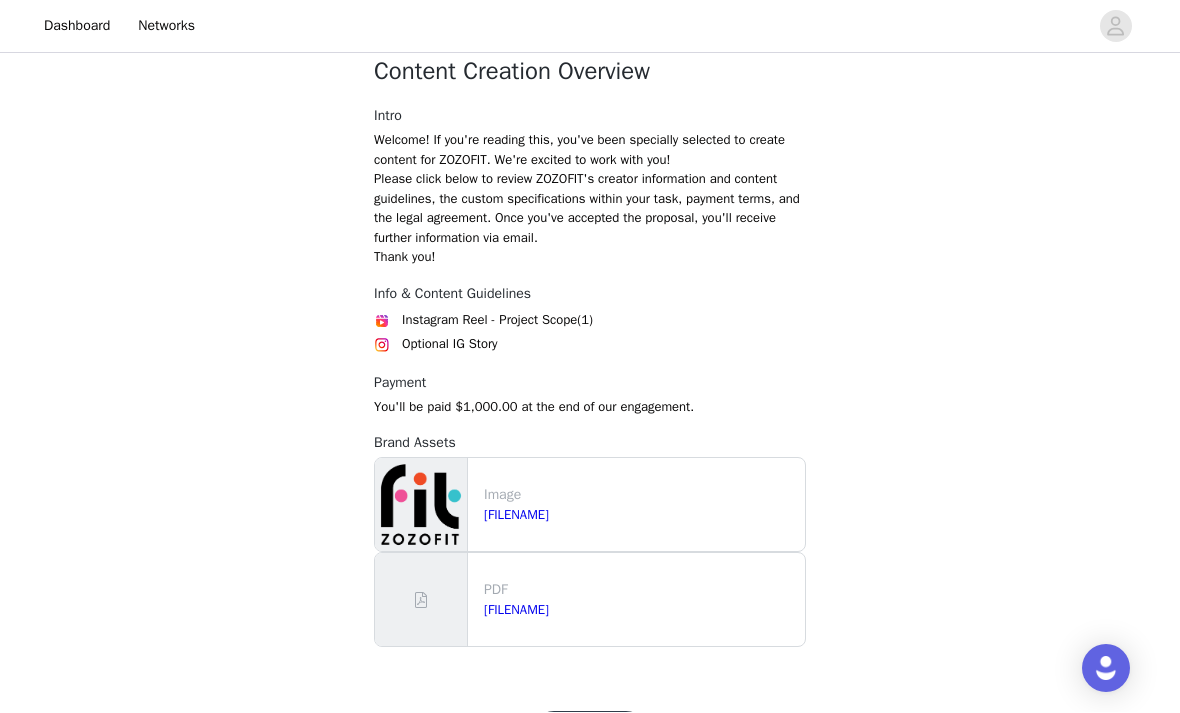 click on "Get Started" at bounding box center [590, 736] 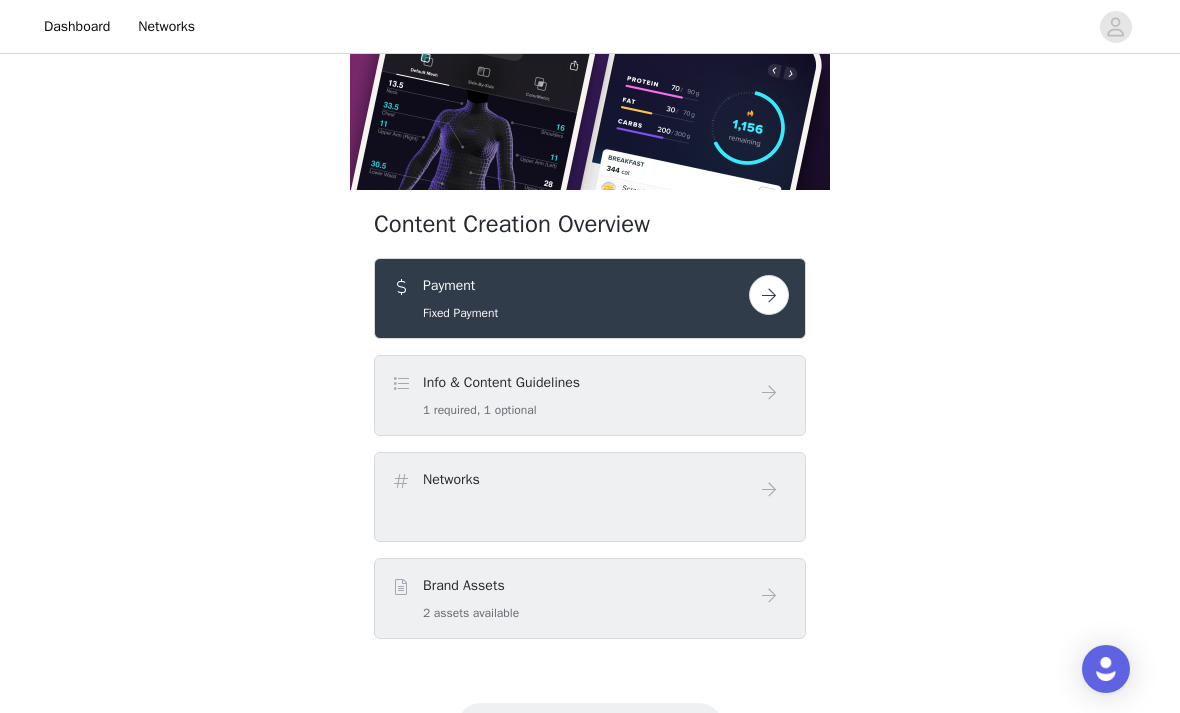 scroll, scrollTop: 256, scrollLeft: 0, axis: vertical 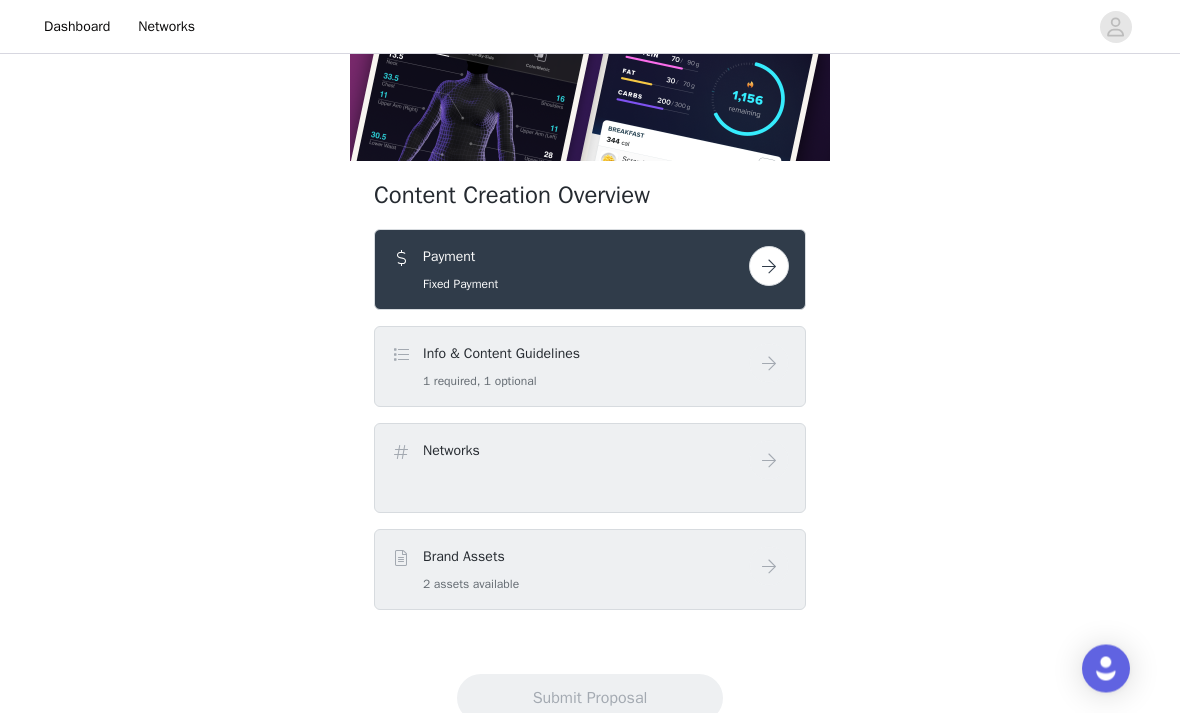 click at bounding box center [769, 364] 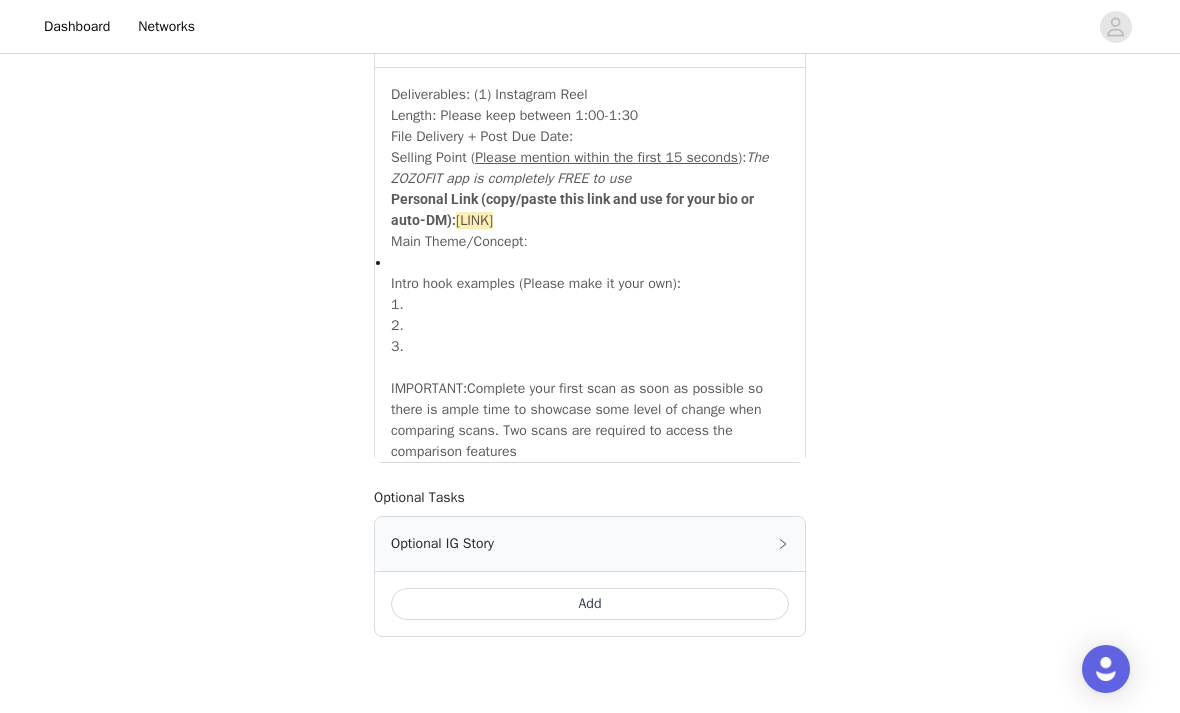 click on "STEP 2 OF 4
Info & Content Guidelines
Please include the following tags in your post and caption. Also, please collaborate with @[USERNAME] once you go live.    Hashtag in the captions:    #myzozofit, #zozofit    Mention in the caption:    @[USERNAME]       Task Instructions   Please refer to the attached PDF Content Brief for more information on ZOZOFIT and our guidelines on how to structure your content.   Brand Assets     Image   [FILENAME]           PDF   [FILENAME]           Your Tasks     Instagram Reel - Project Scope     Instagram Reel     0/1 complete
Brand approval is required for this task
0 in review ·
0 approved ·
0 complete
Deliverables : (1) Instagram Reel" at bounding box center [590, -36] 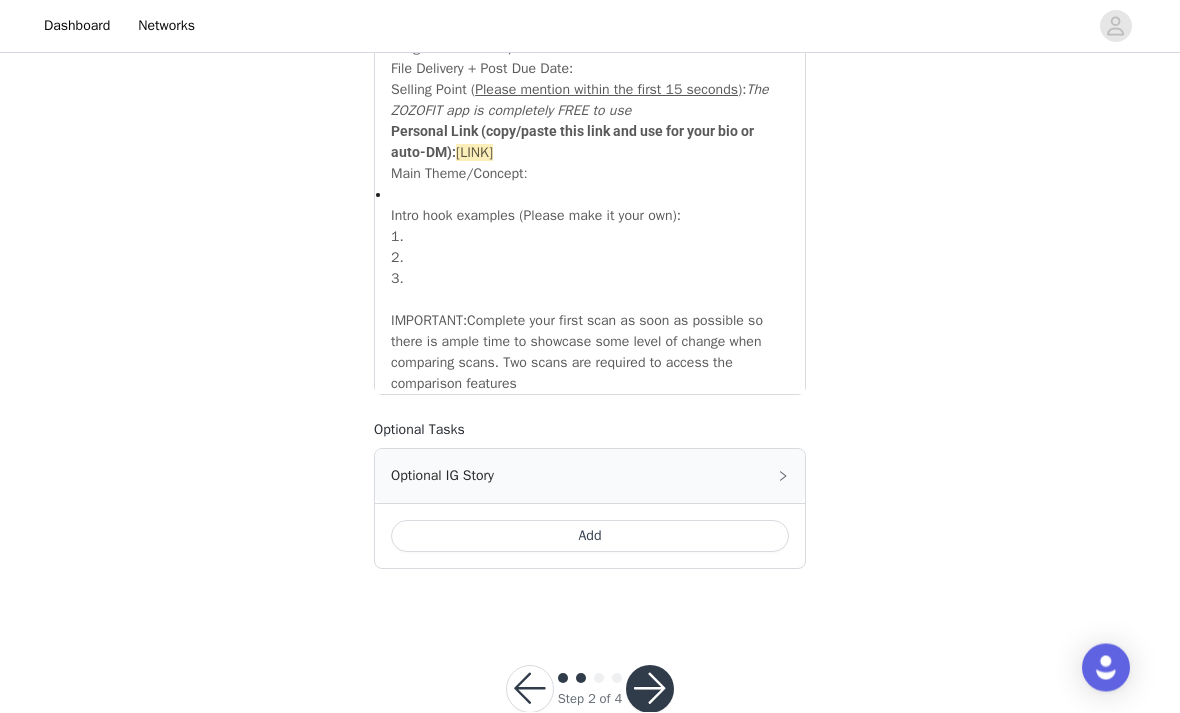 scroll, scrollTop: 881, scrollLeft: 0, axis: vertical 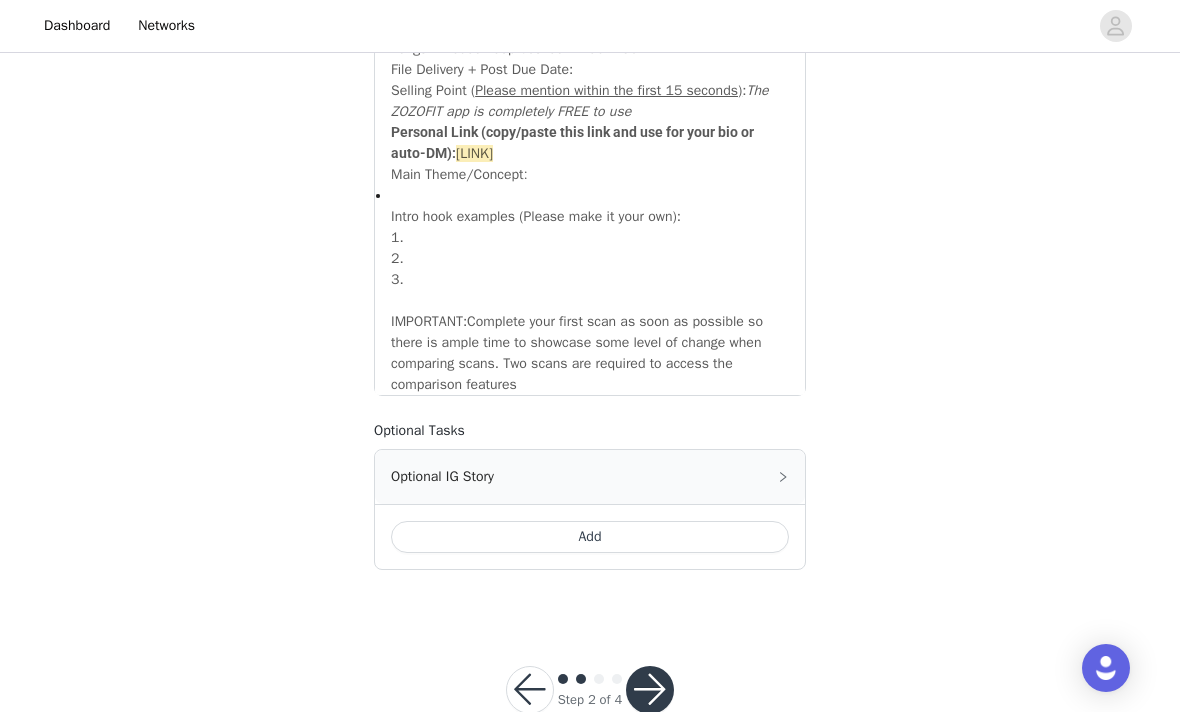 click at bounding box center (650, 691) 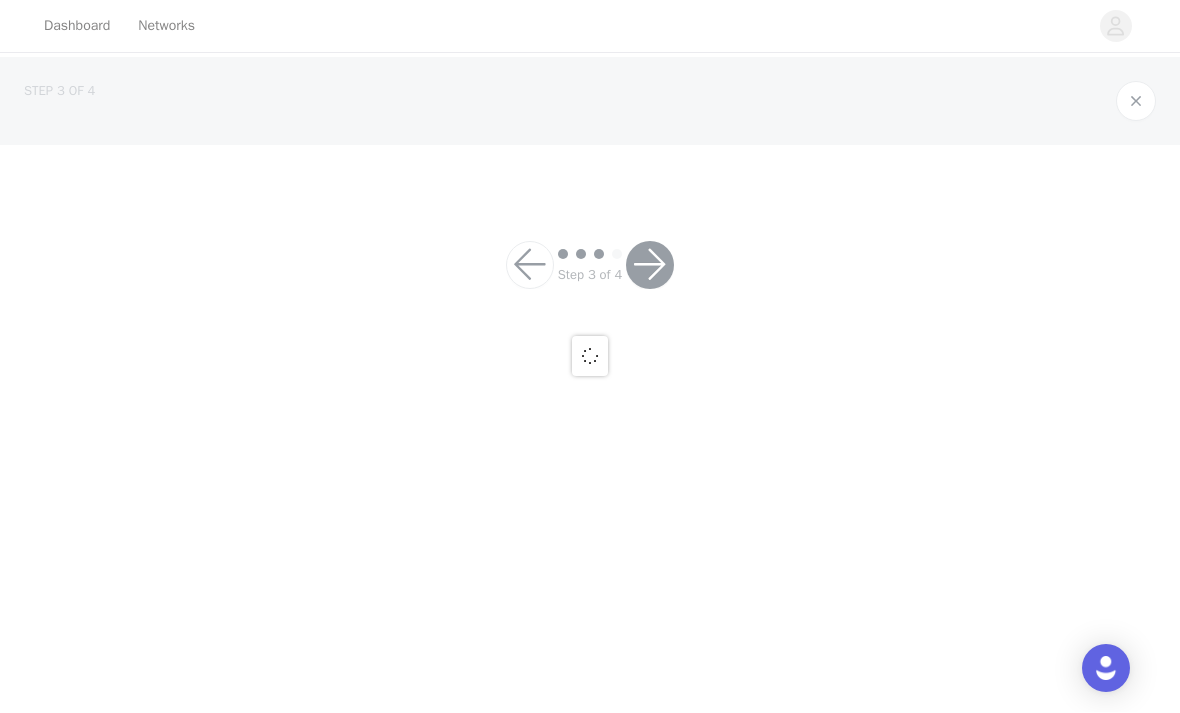 scroll, scrollTop: 0, scrollLeft: 0, axis: both 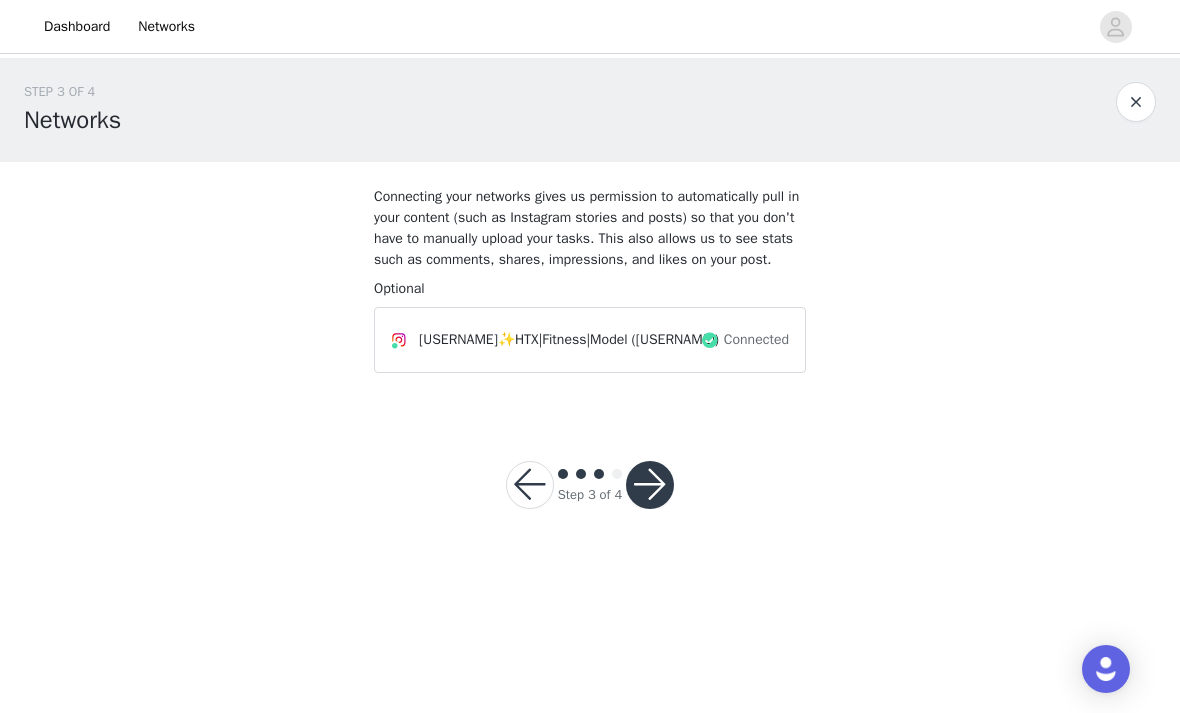 click at bounding box center (650, 485) 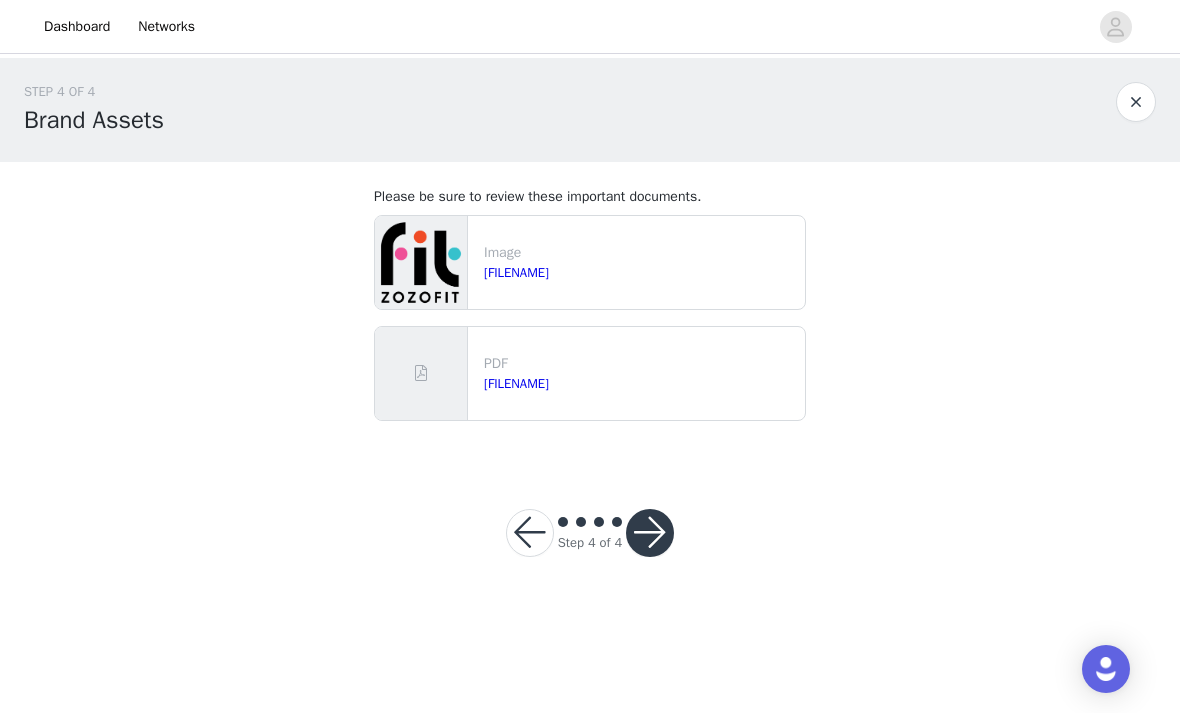 click on "PDF" at bounding box center (640, 363) 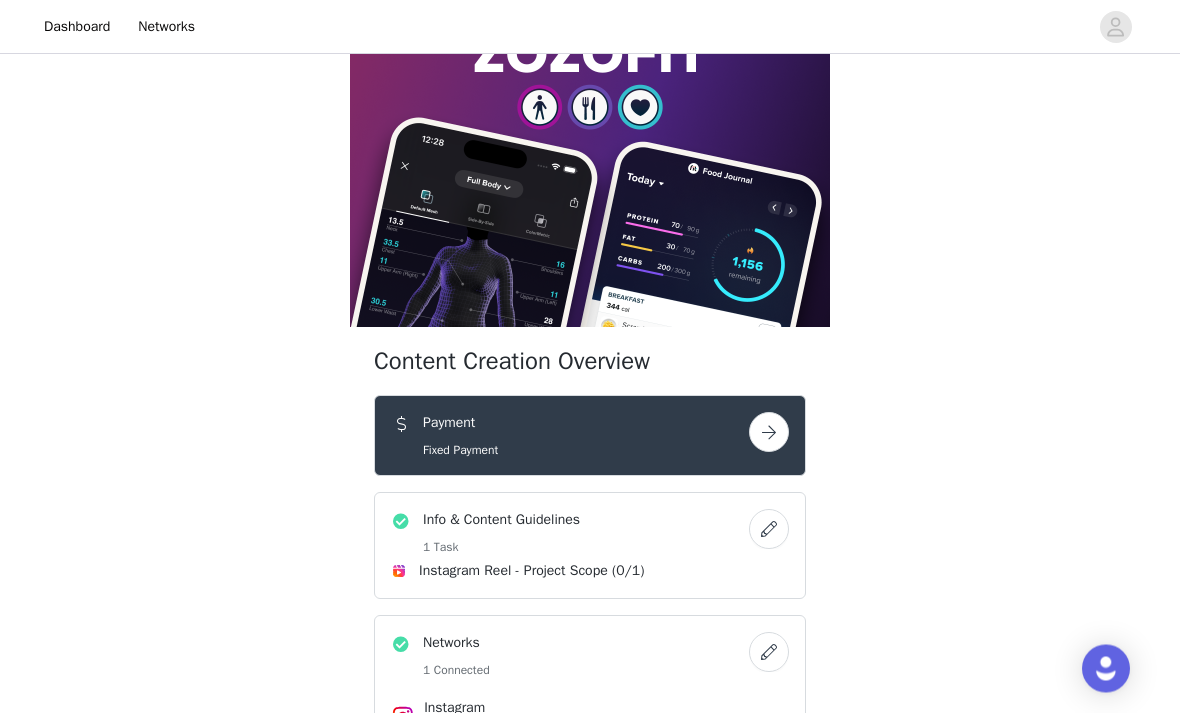scroll, scrollTop: 93, scrollLeft: 0, axis: vertical 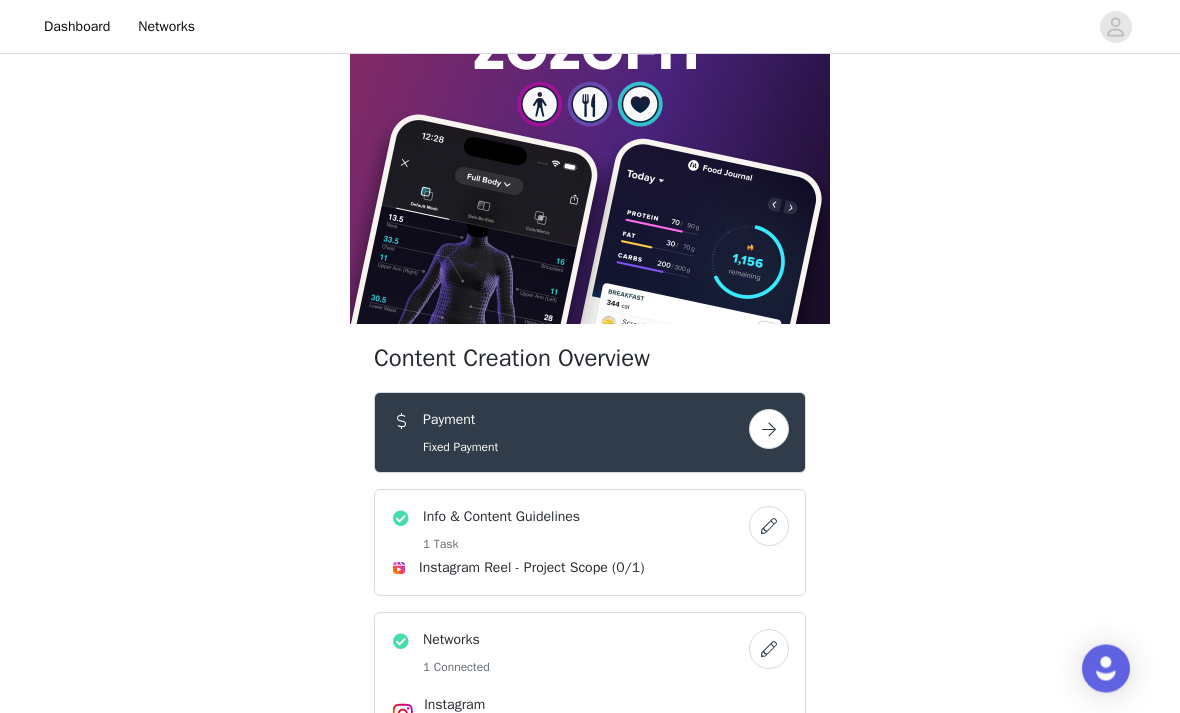 click at bounding box center [769, 430] 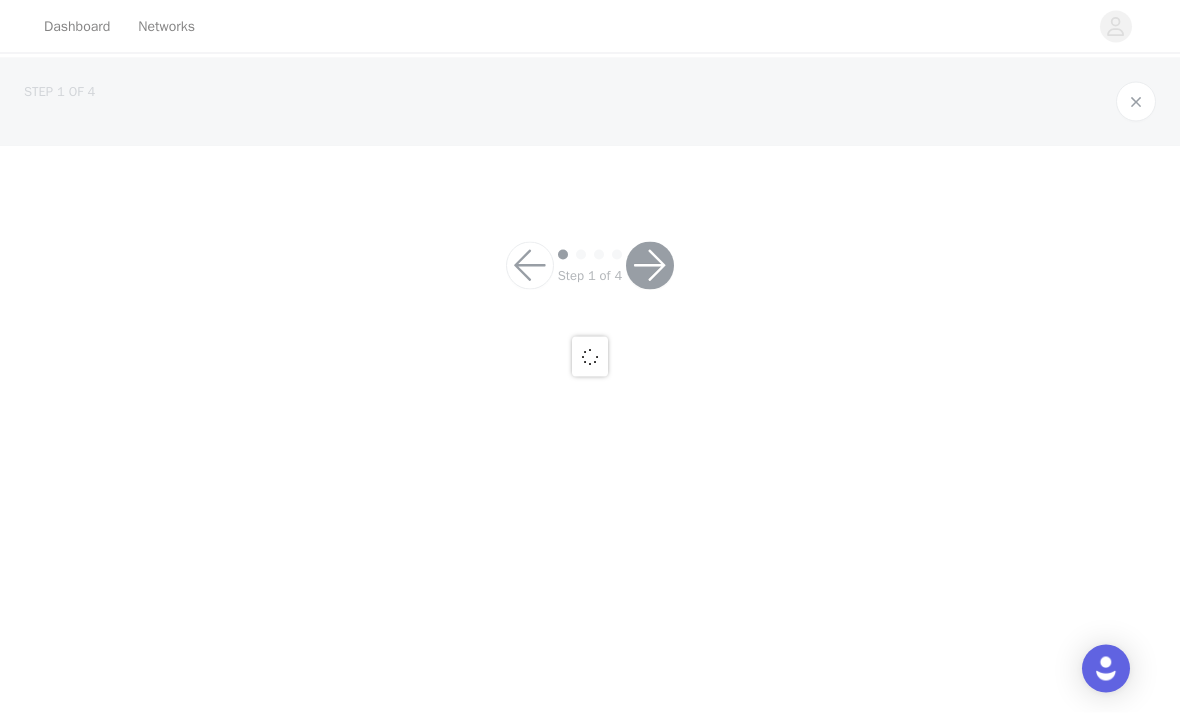 scroll, scrollTop: 0, scrollLeft: 0, axis: both 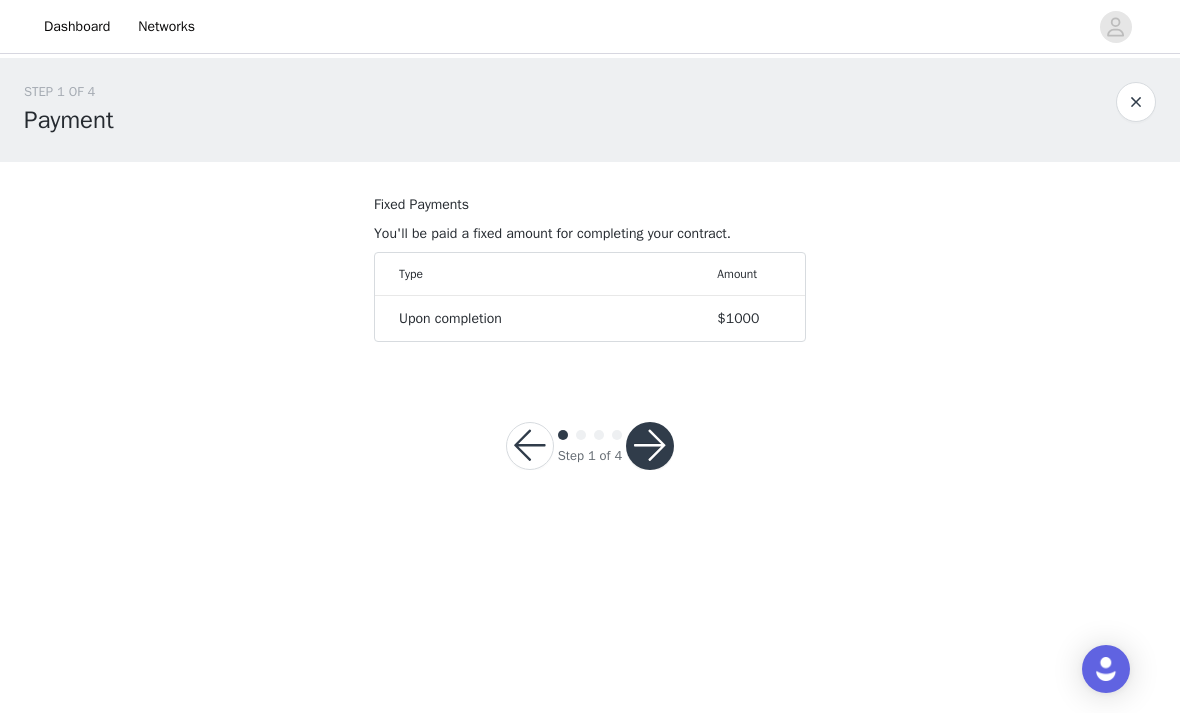 click on "$1000" at bounding box center (738, 318) 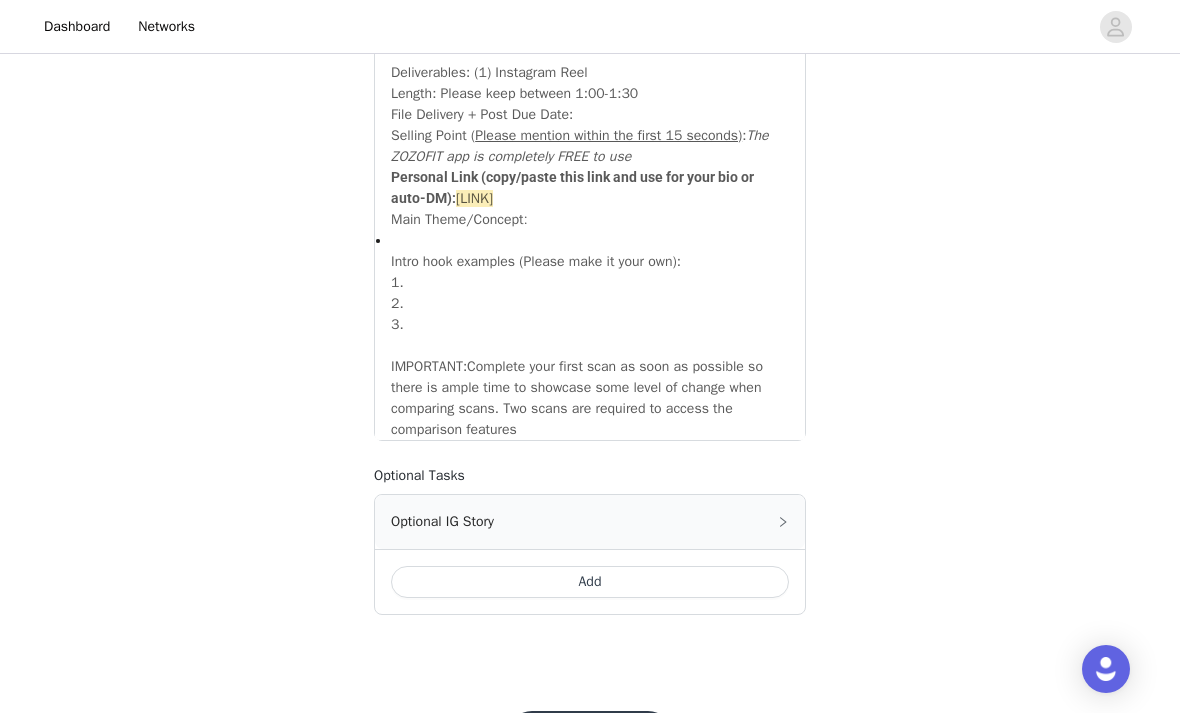 scroll, scrollTop: 881, scrollLeft: 0, axis: vertical 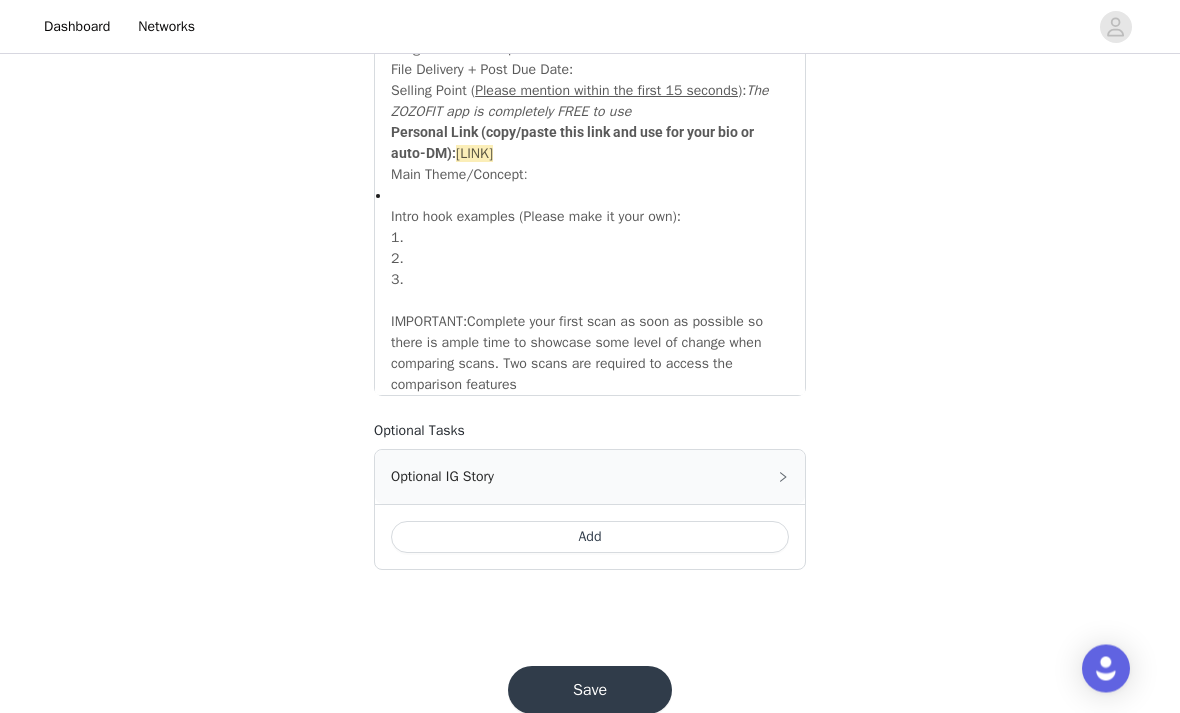 click on "[LINK]" at bounding box center (474, 154) 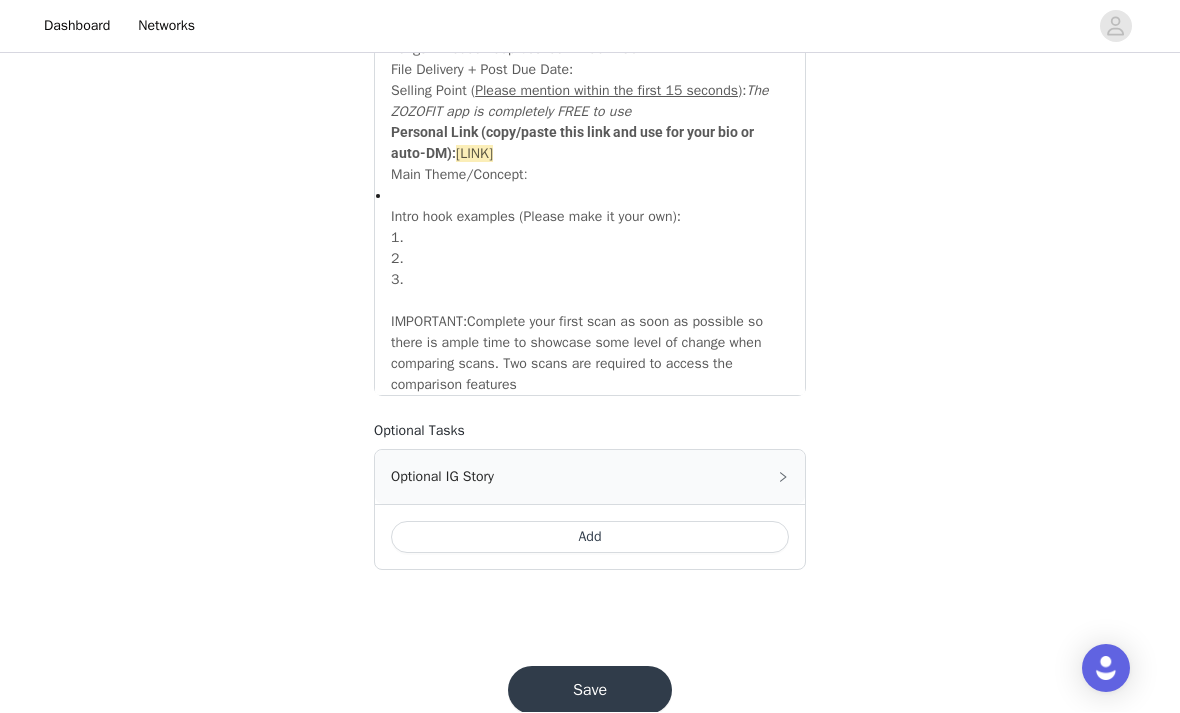 click on "Save" at bounding box center (590, 691) 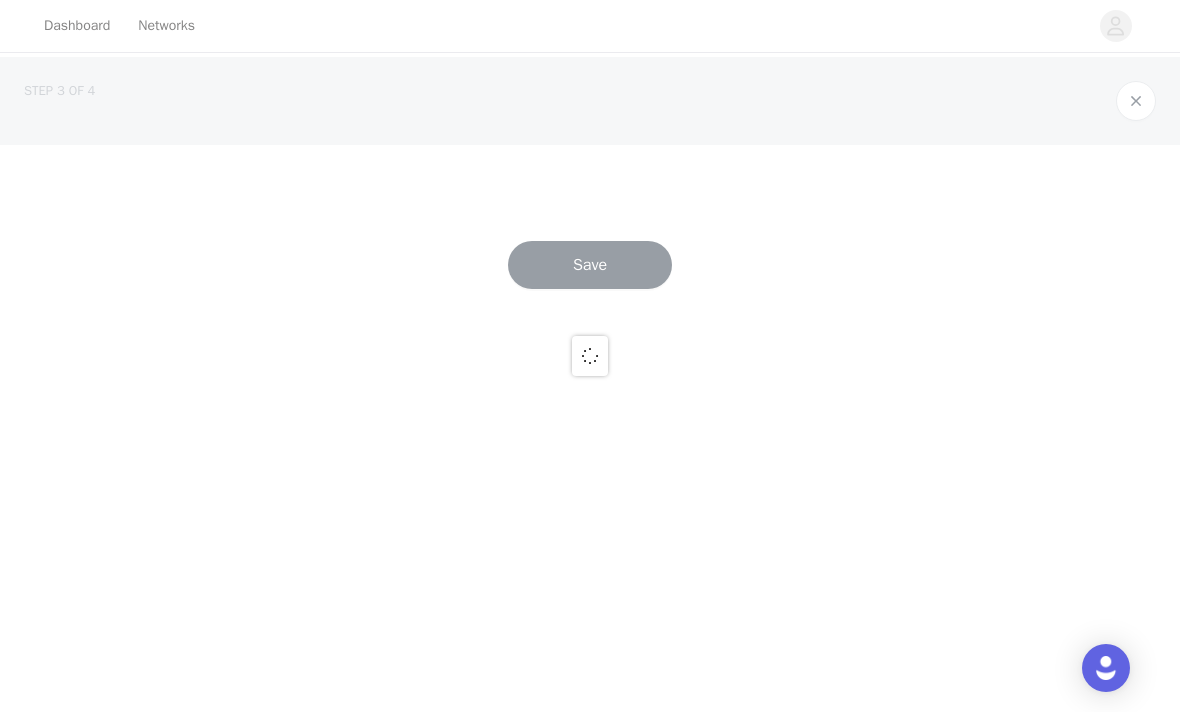 scroll, scrollTop: 0, scrollLeft: 0, axis: both 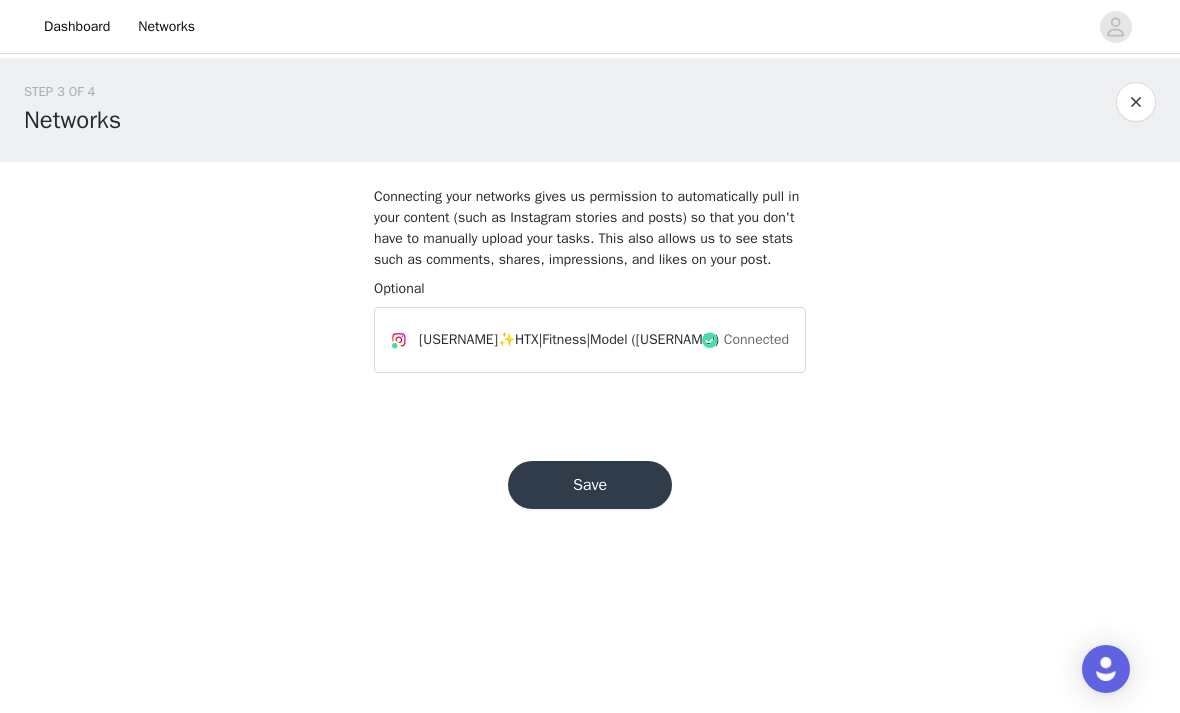 click on "Save" at bounding box center [590, 485] 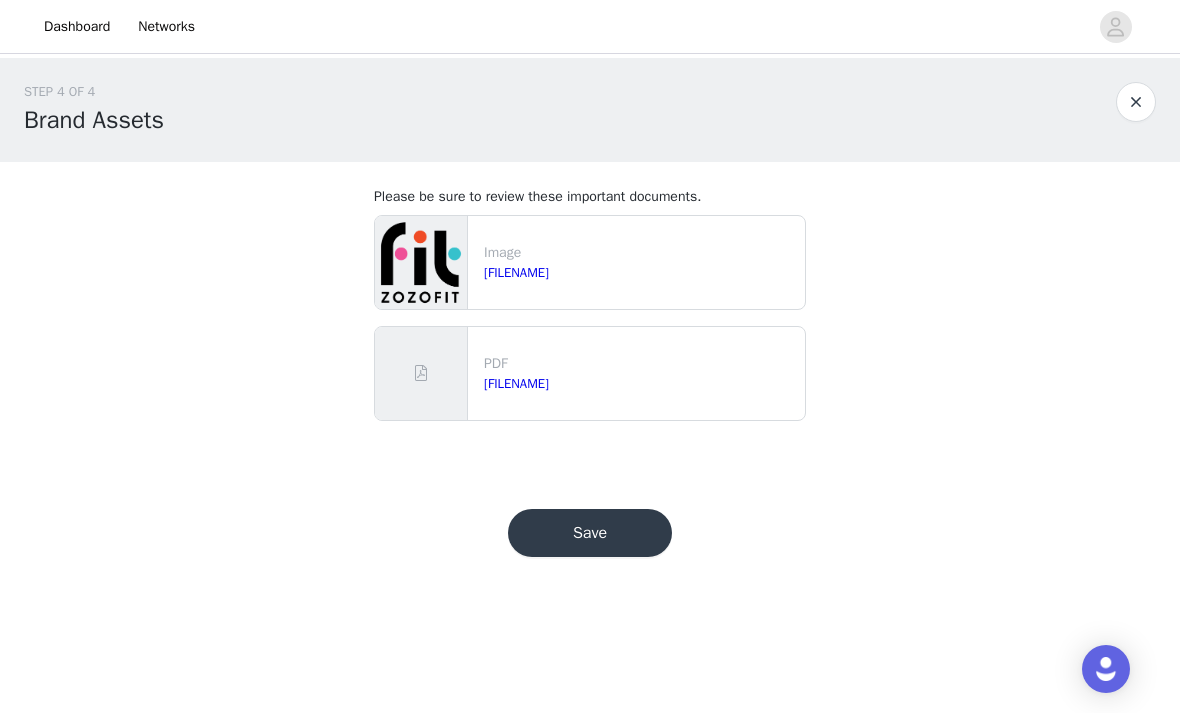 click on "Save" at bounding box center (590, 533) 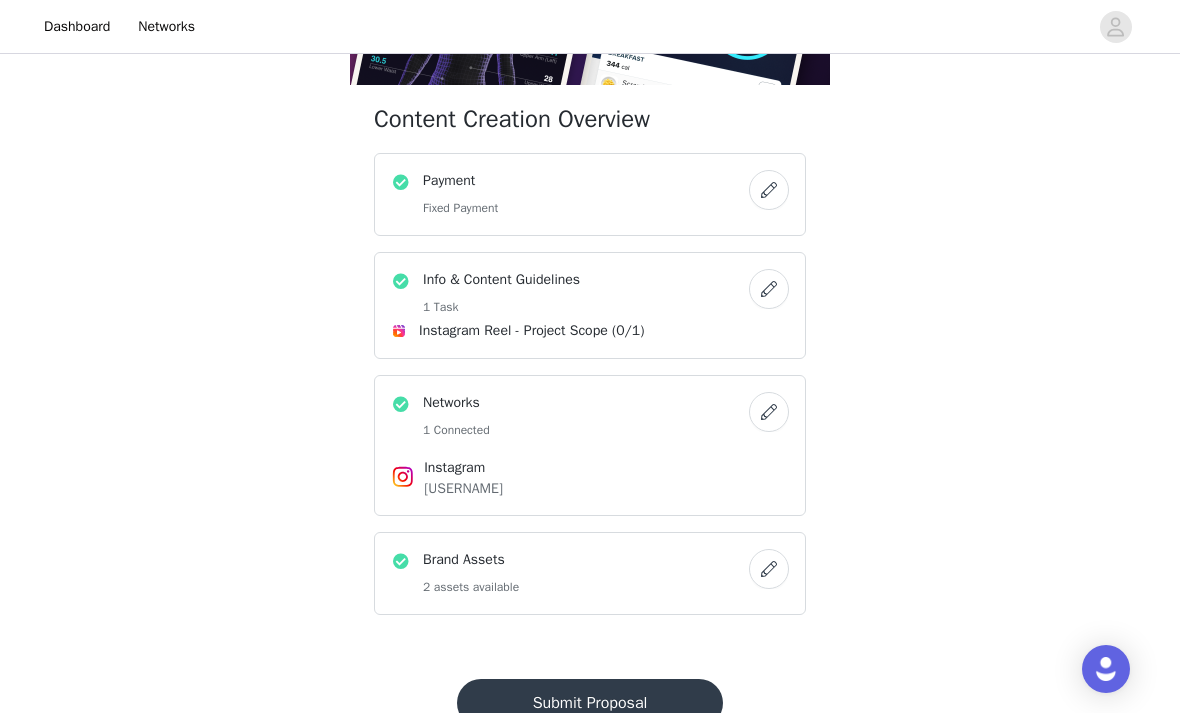 scroll, scrollTop: 337, scrollLeft: 0, axis: vertical 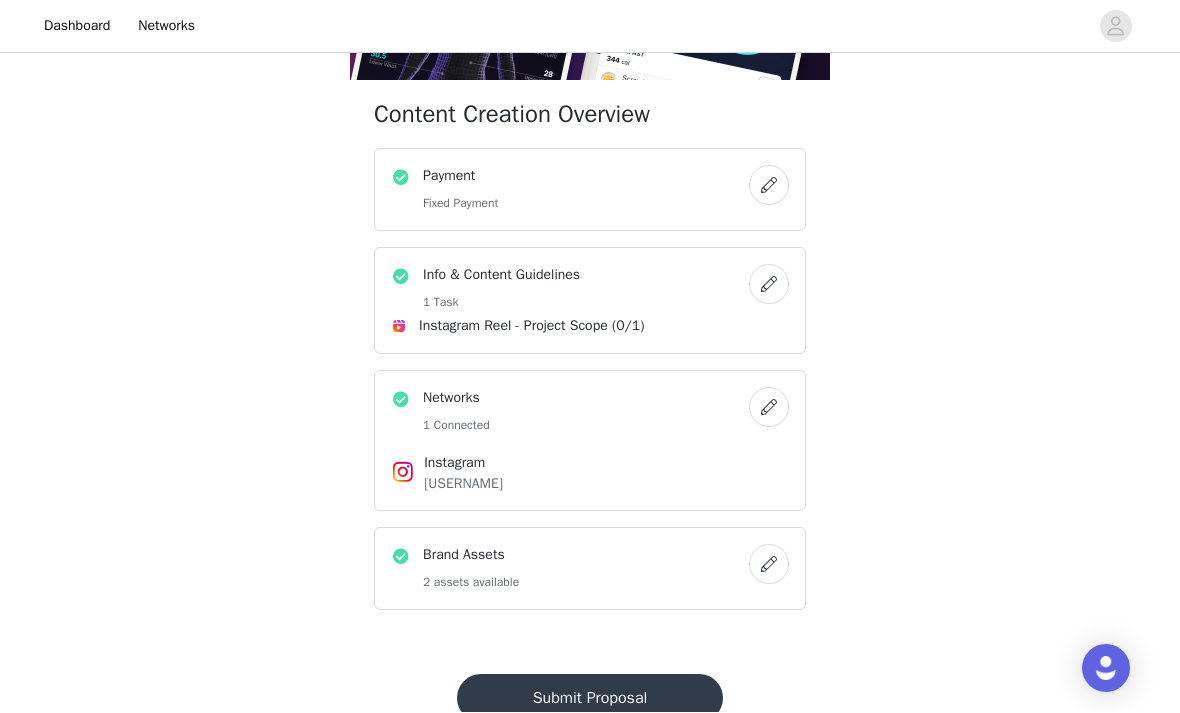 click on "Submit Proposal" at bounding box center (590, 699) 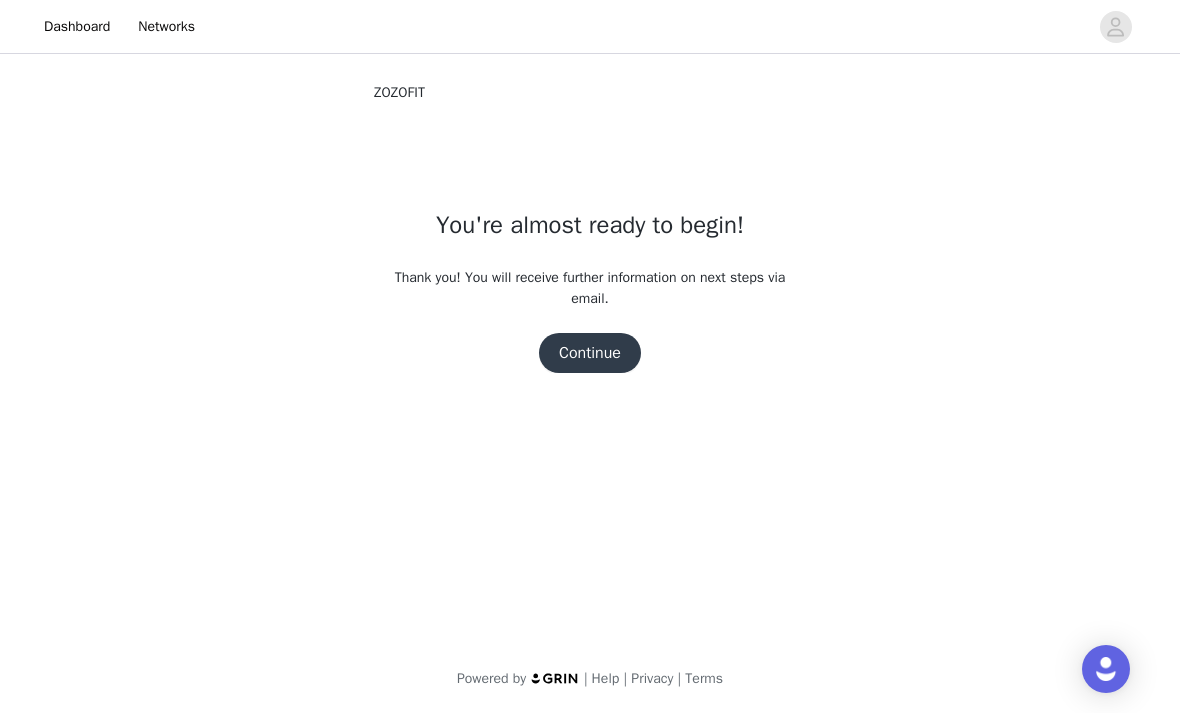 scroll, scrollTop: 0, scrollLeft: 0, axis: both 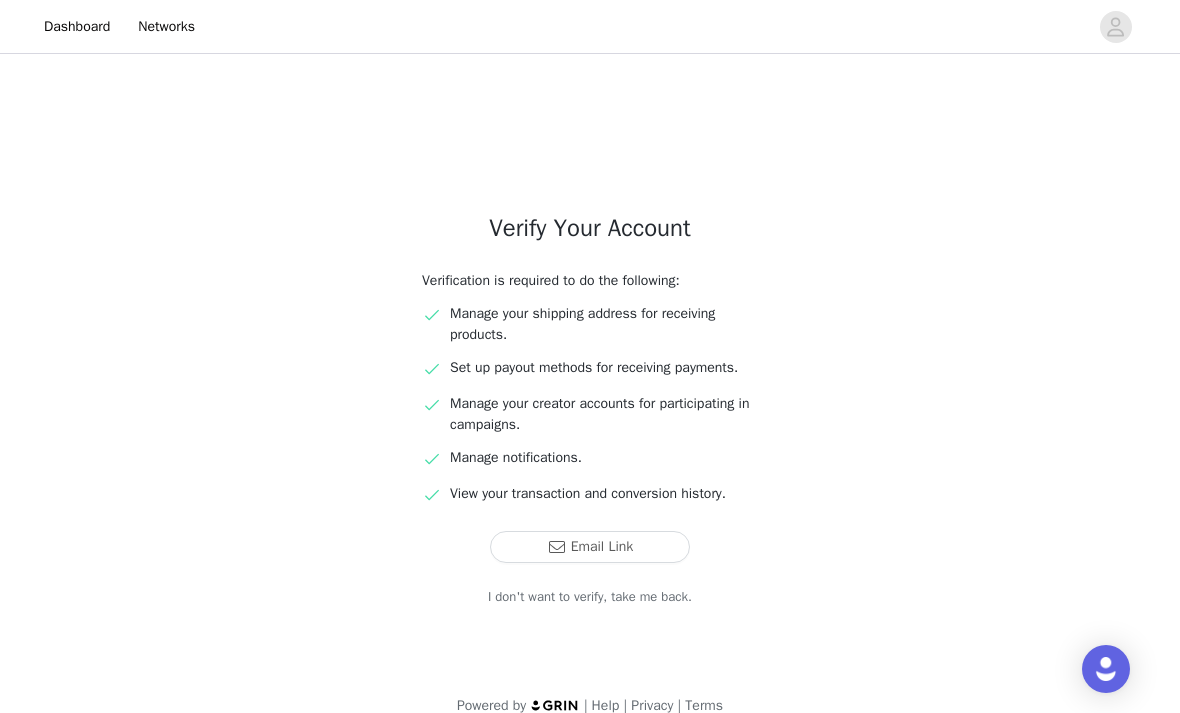click on "Dashboard" at bounding box center [77, 26] 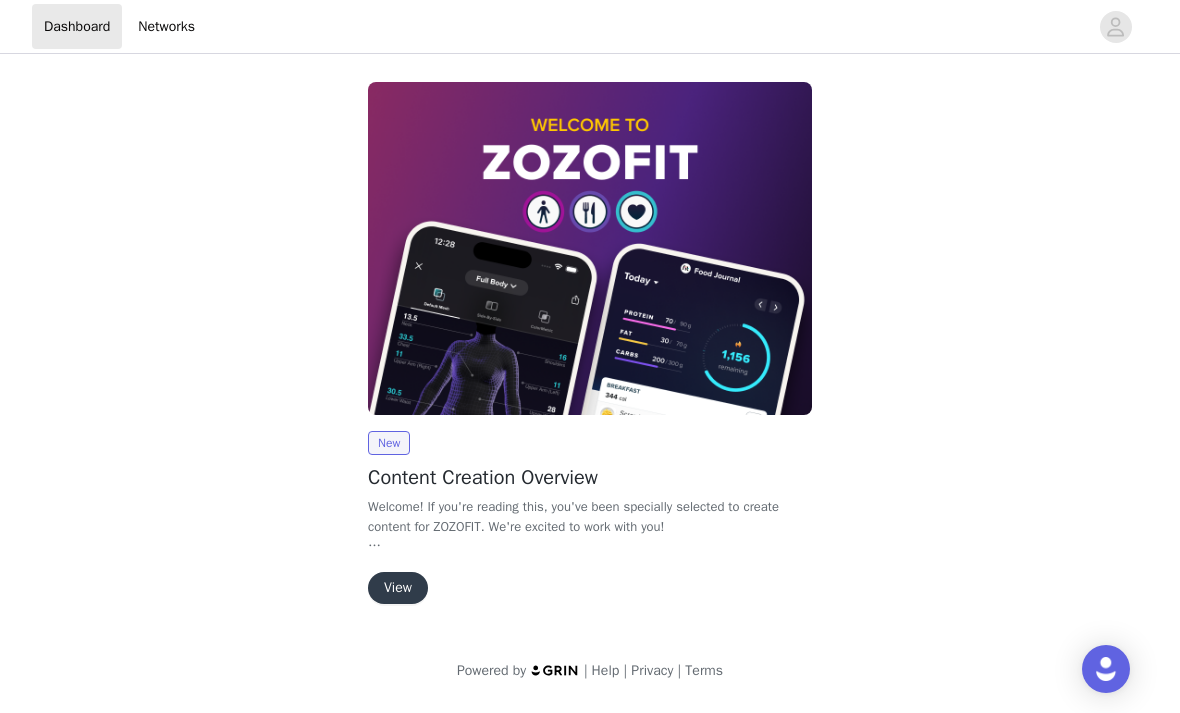click on "Networks" at bounding box center (166, 26) 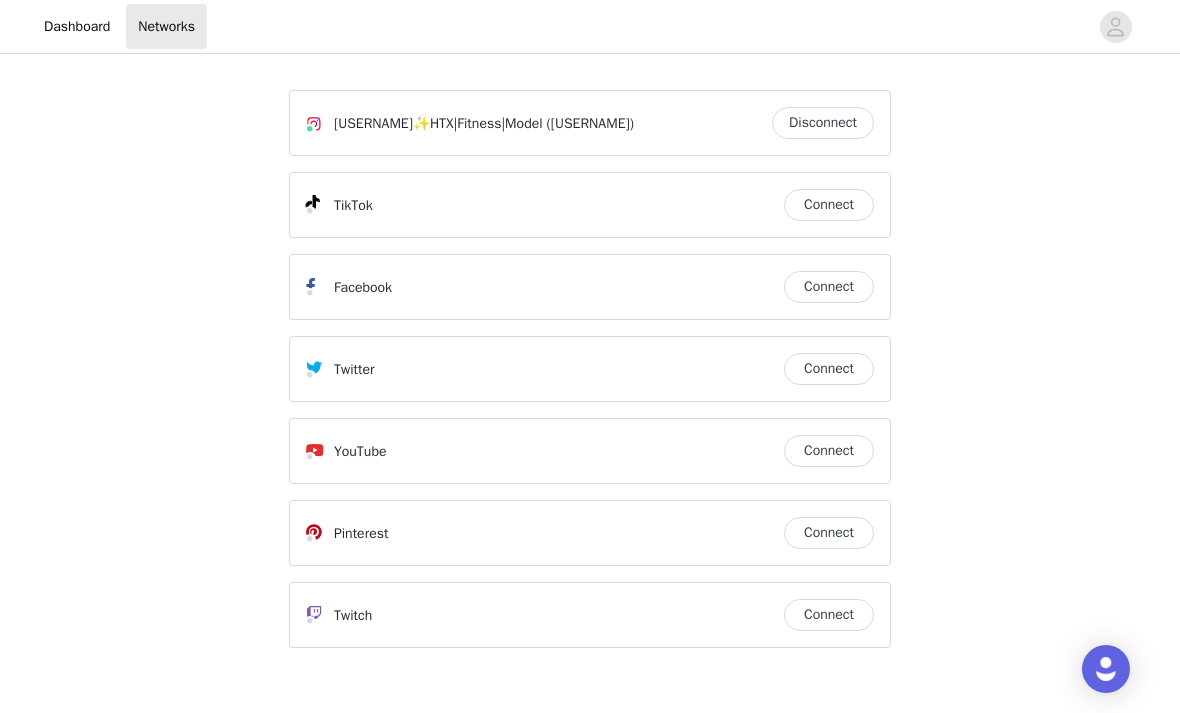 click 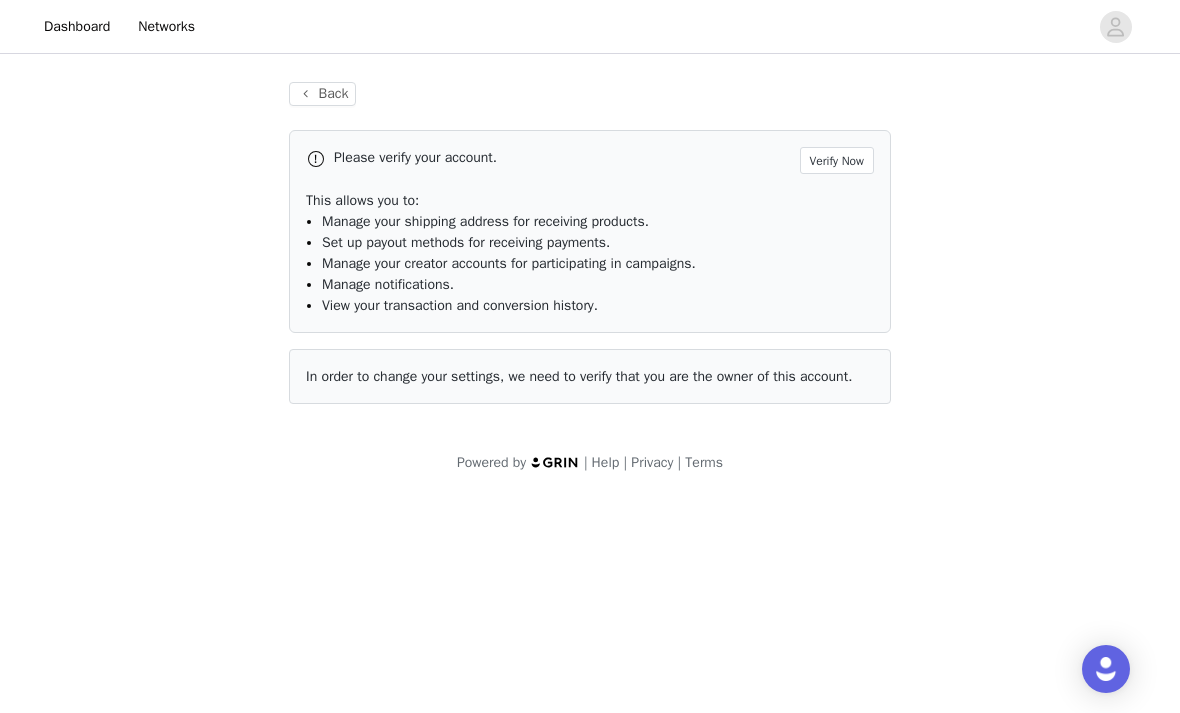 click on "Verify Now" at bounding box center (837, 160) 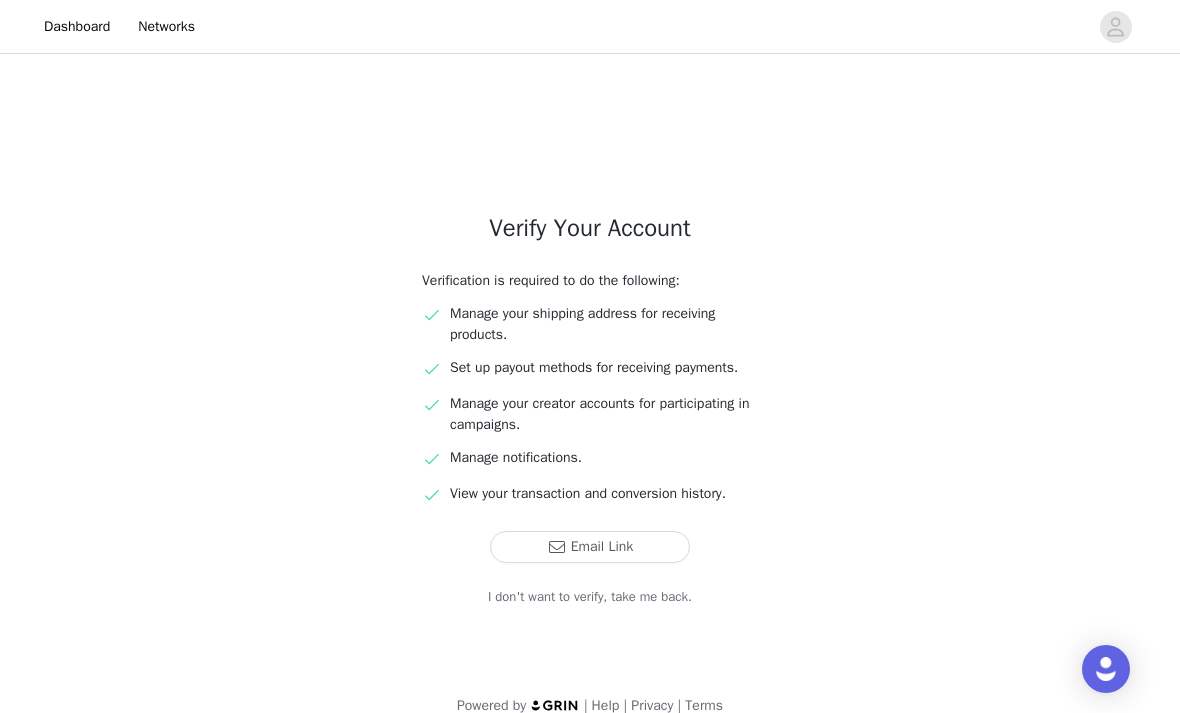 click on "Email Link" at bounding box center (590, 547) 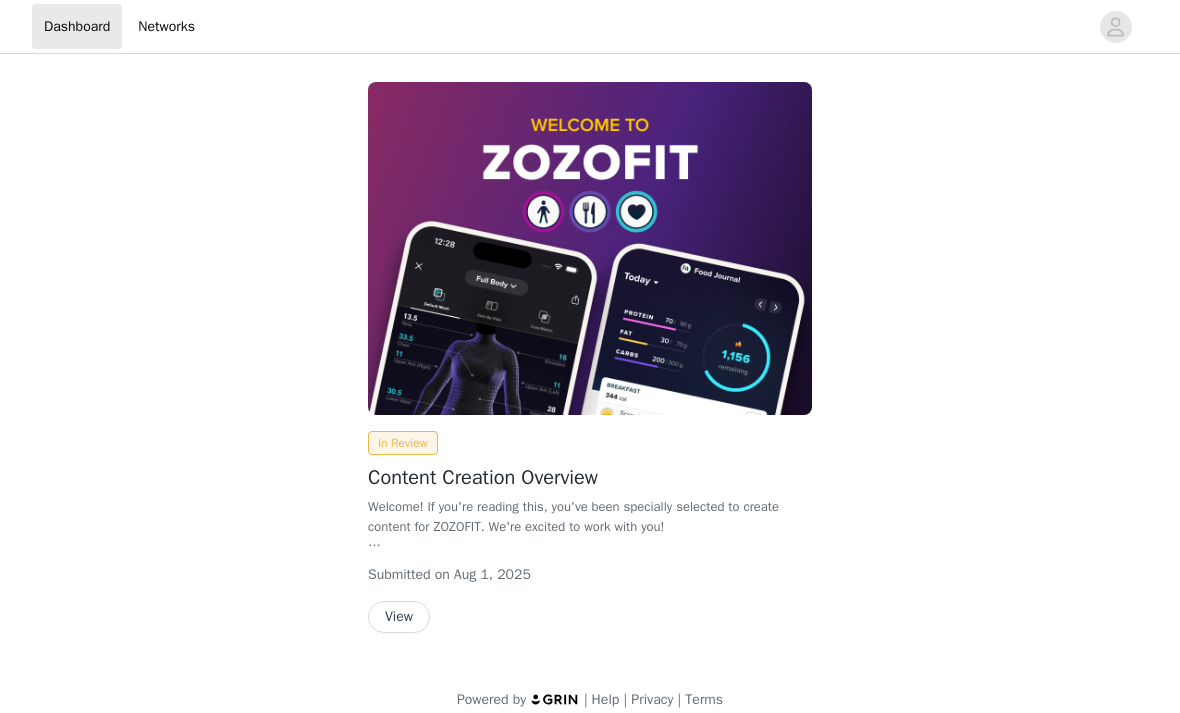 scroll, scrollTop: 0, scrollLeft: 0, axis: both 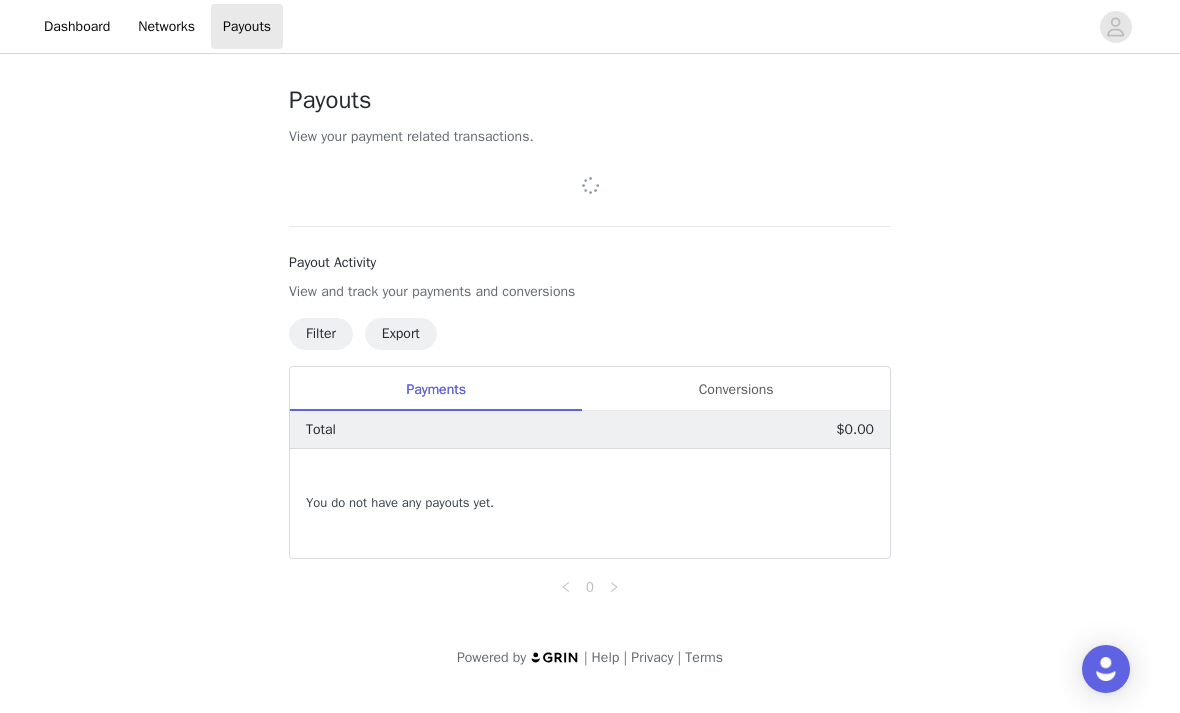 click on "Filter   Export     Payments Conversions   Total     $0.00    You do not have any payouts yet.   0" at bounding box center (590, 458) 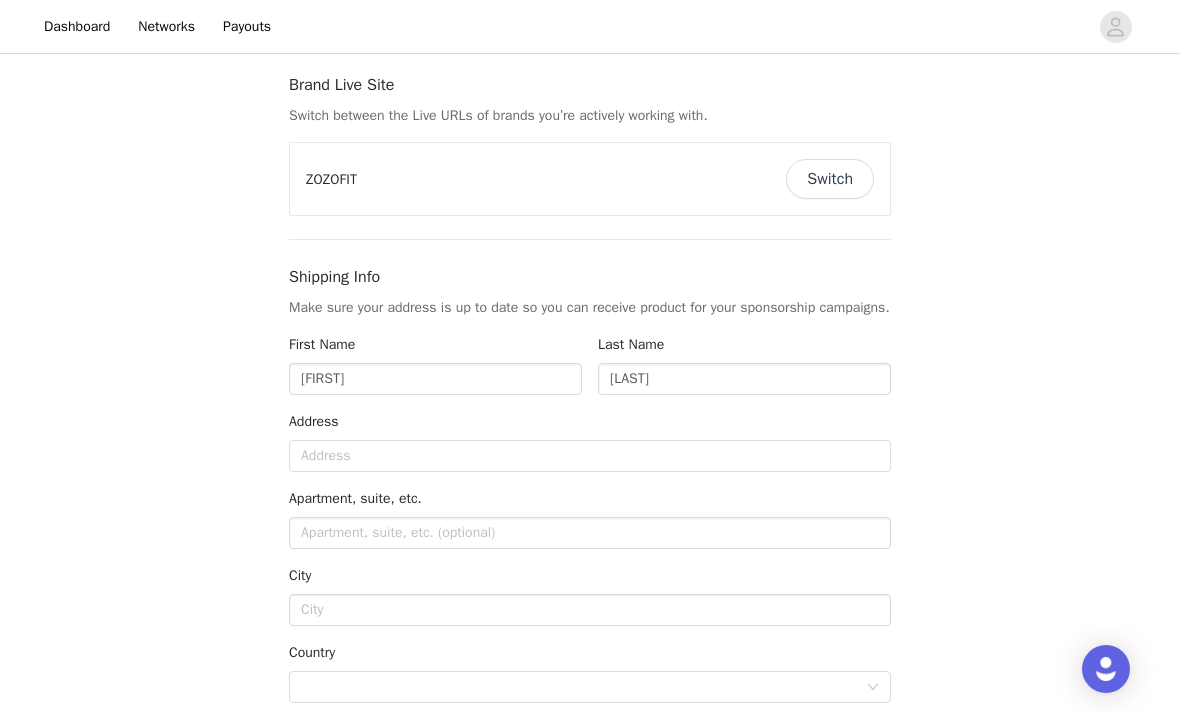 scroll, scrollTop: 0, scrollLeft: 0, axis: both 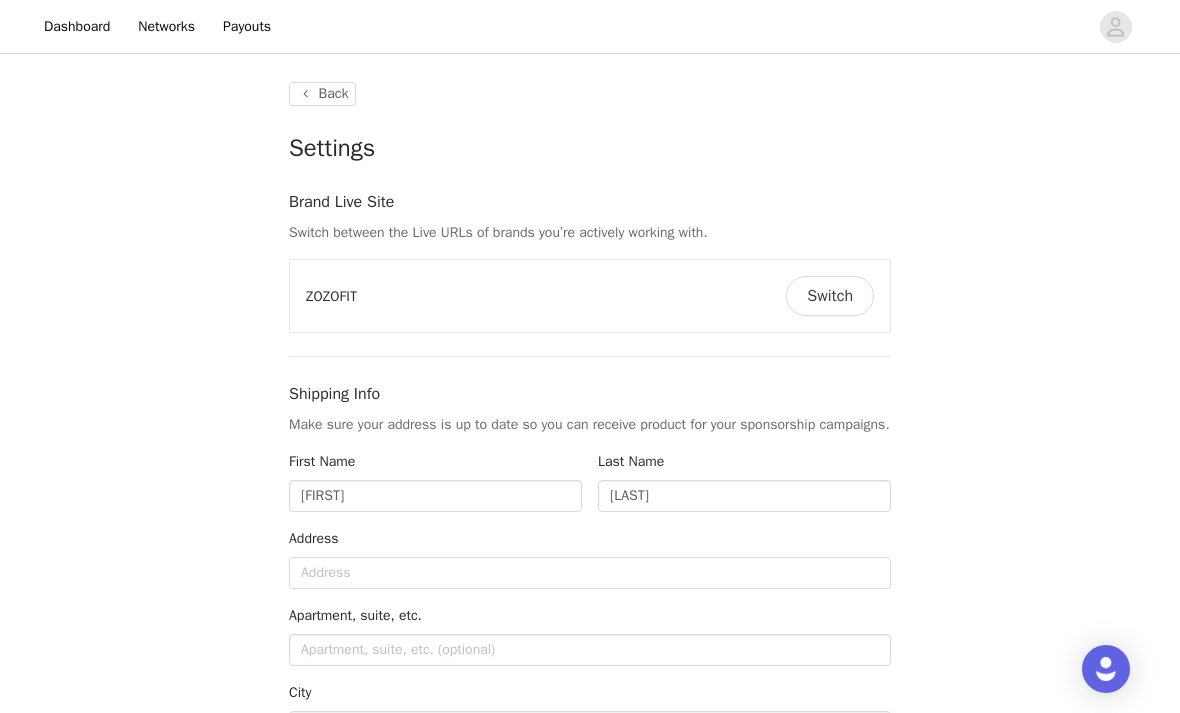click on "Networks" at bounding box center [166, 26] 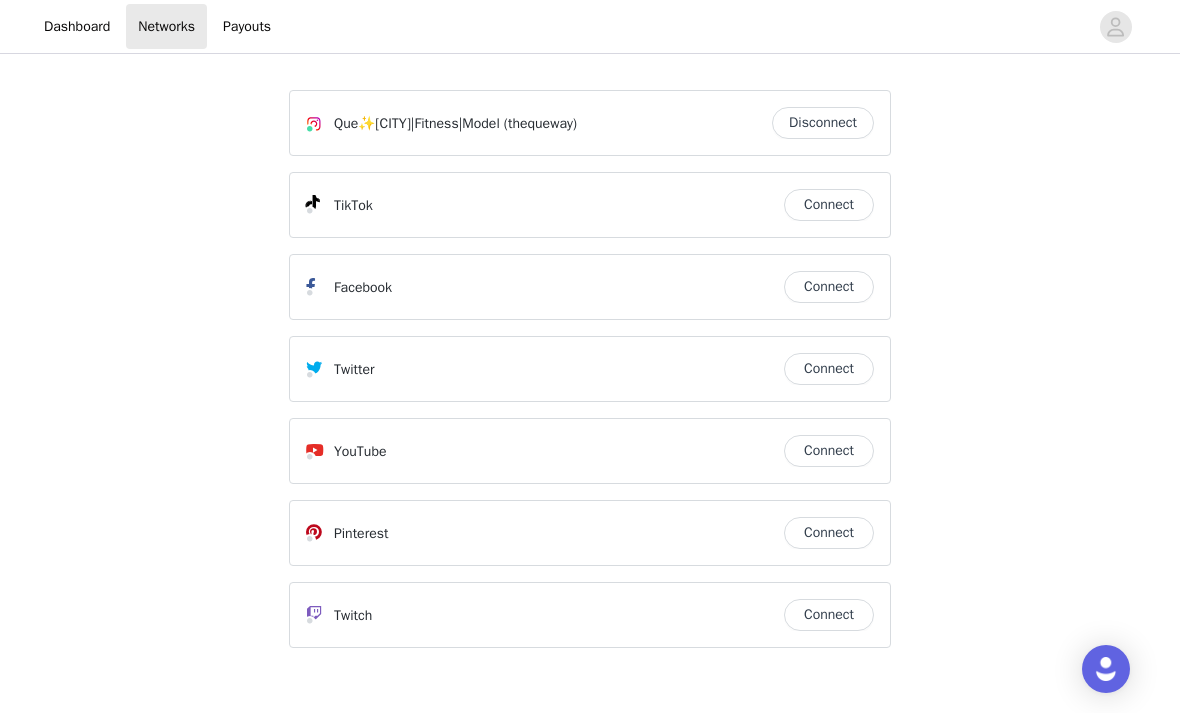 click on "Dashboard" at bounding box center [77, 26] 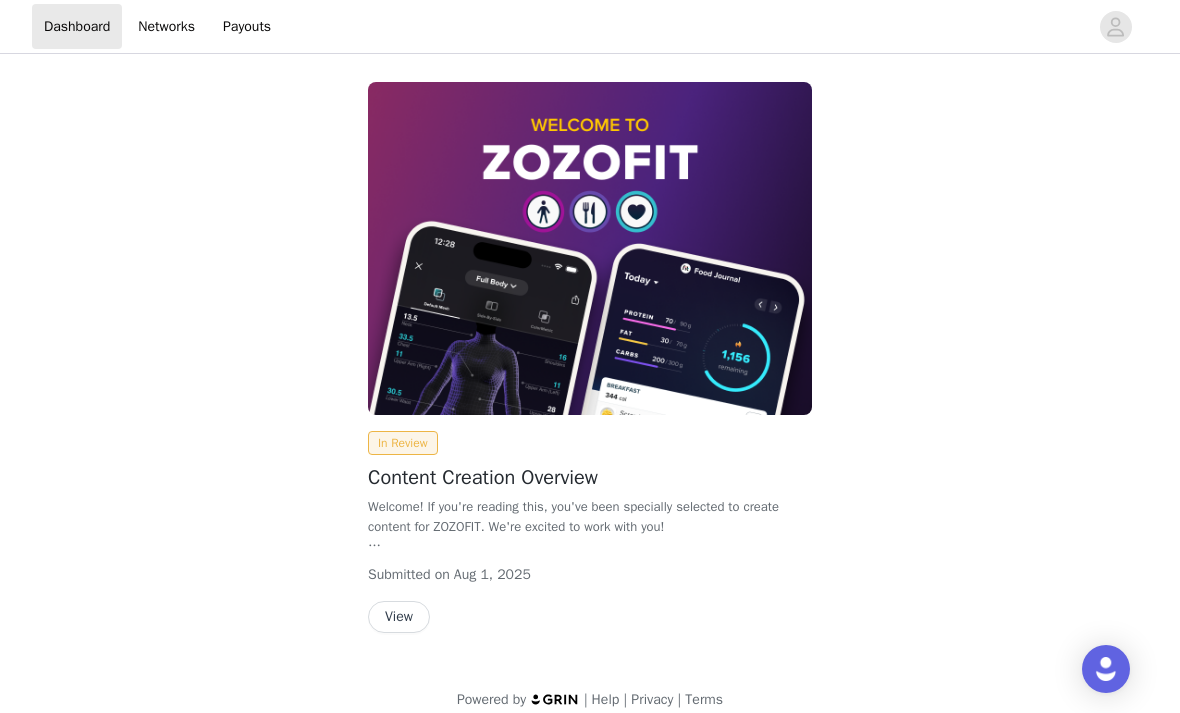 scroll, scrollTop: 19, scrollLeft: 0, axis: vertical 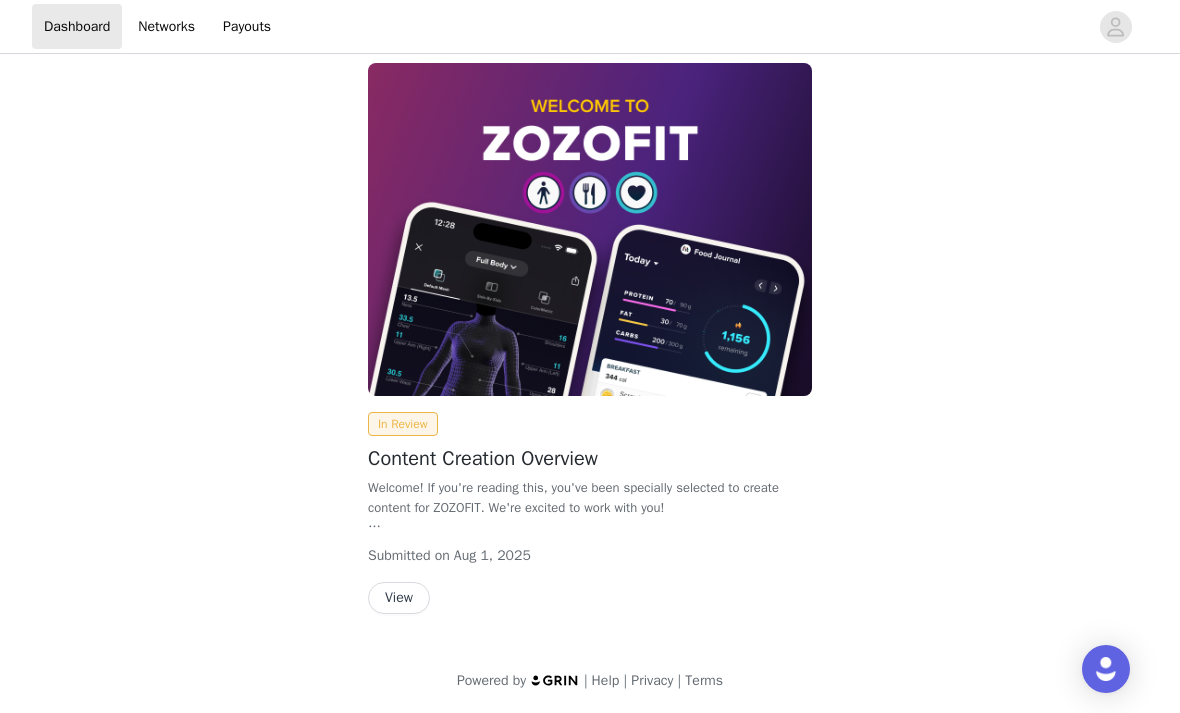 click on "Payouts" at bounding box center (247, 26) 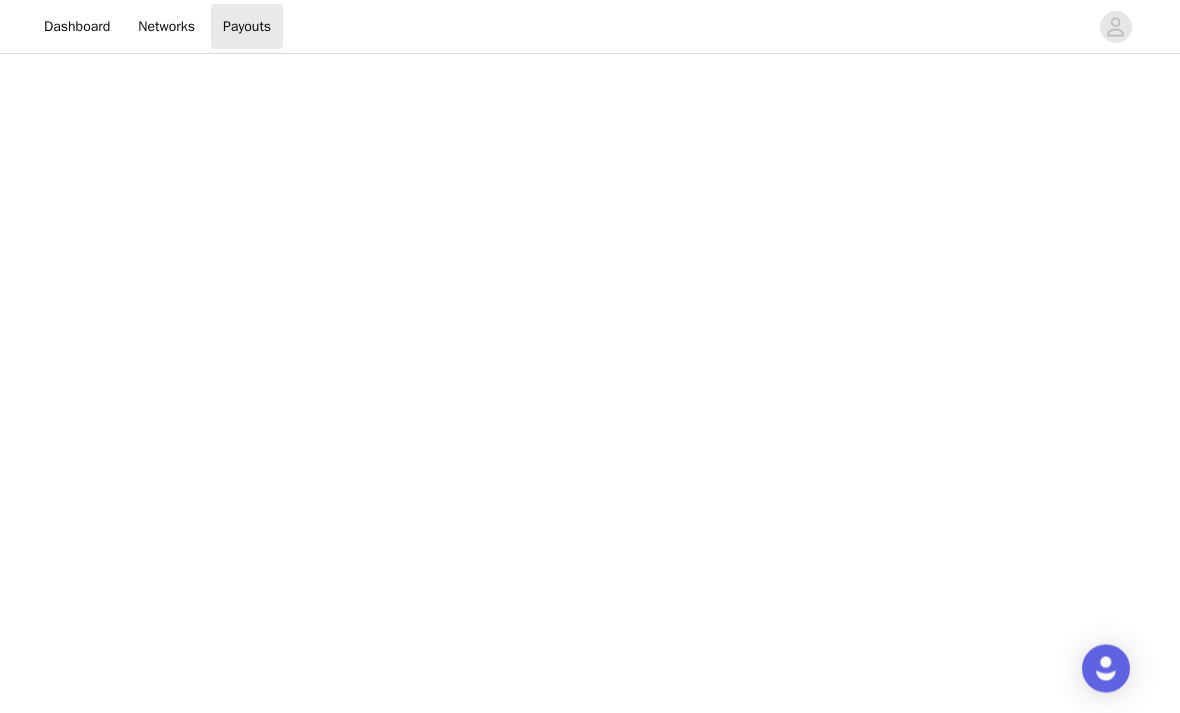 scroll, scrollTop: 394, scrollLeft: 0, axis: vertical 